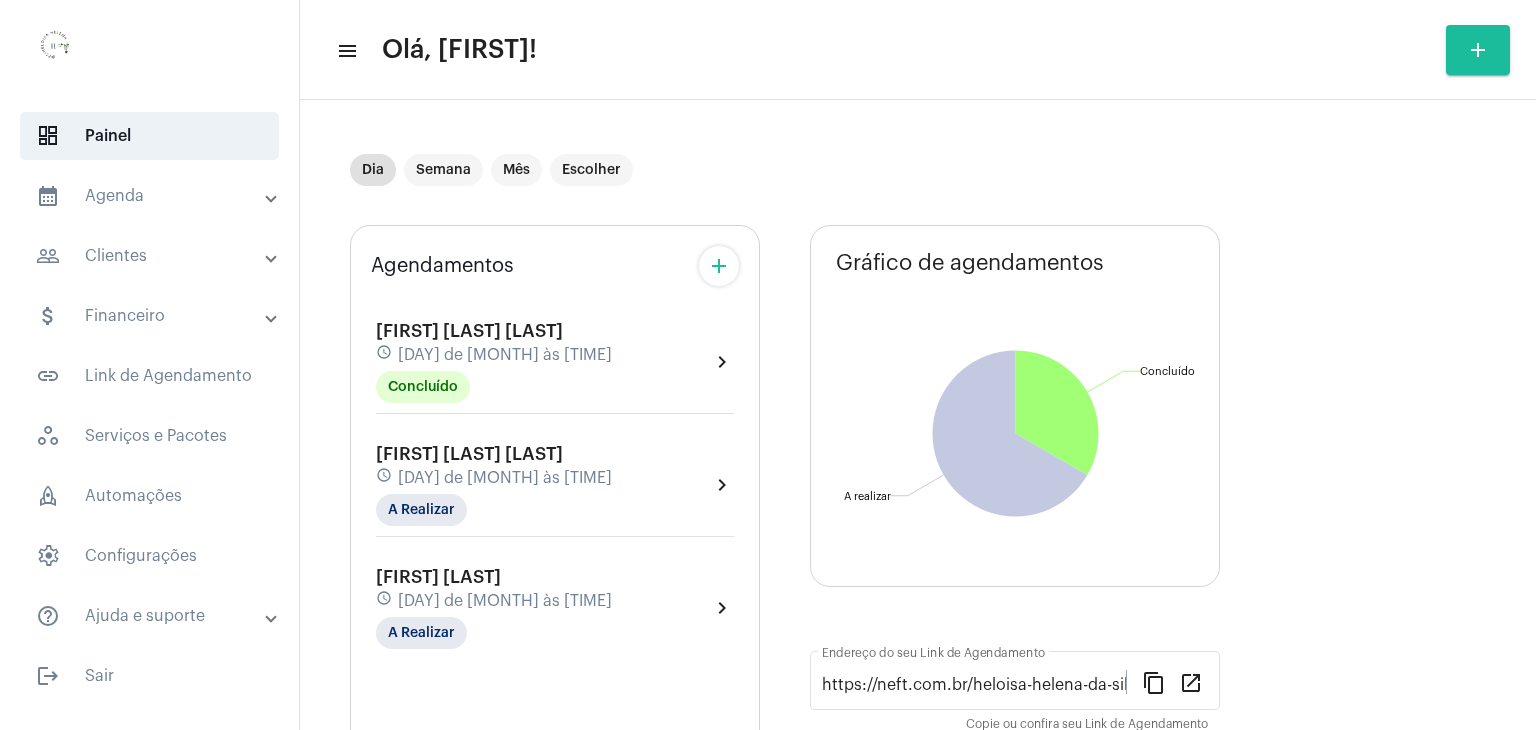 scroll, scrollTop: 0, scrollLeft: 0, axis: both 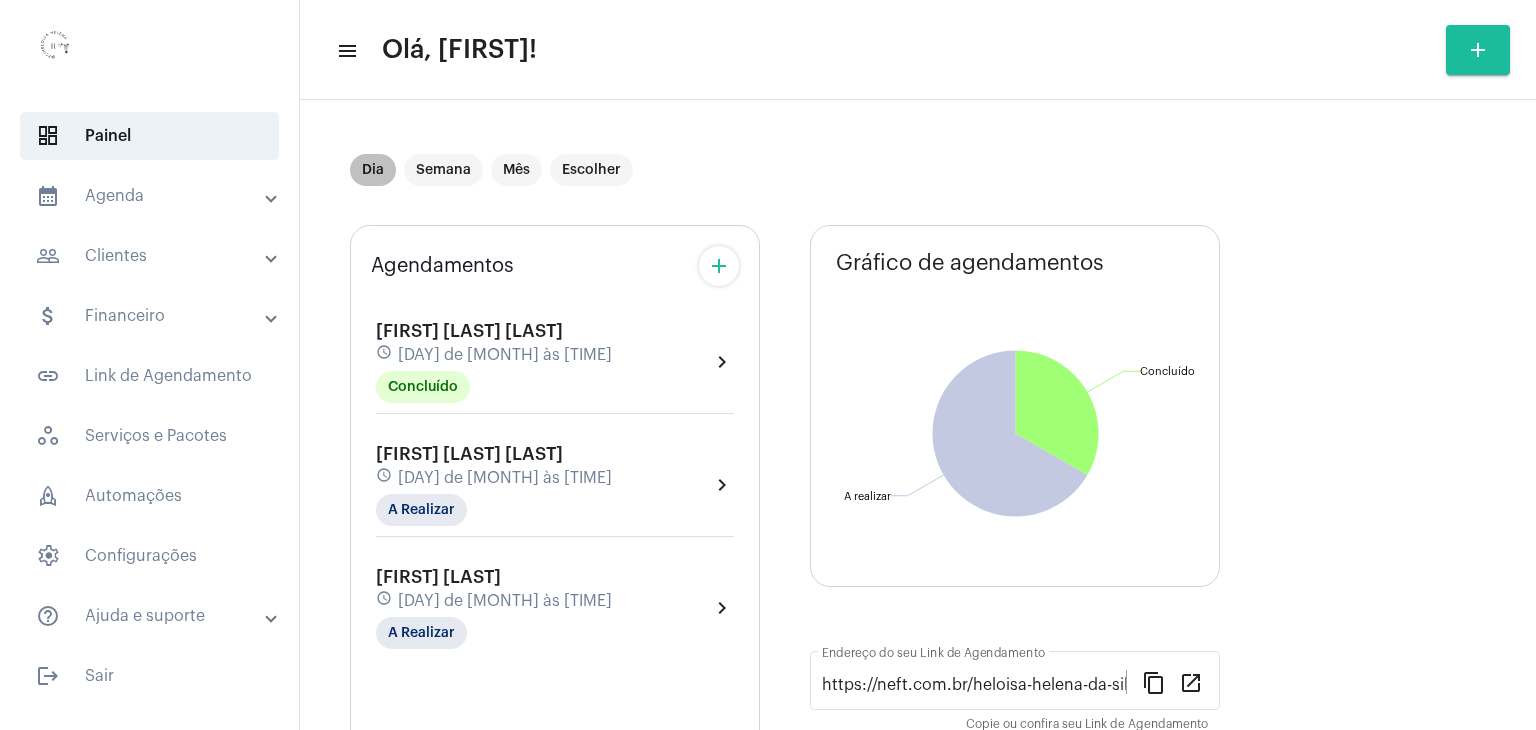 click on "Dia" at bounding box center [373, 170] 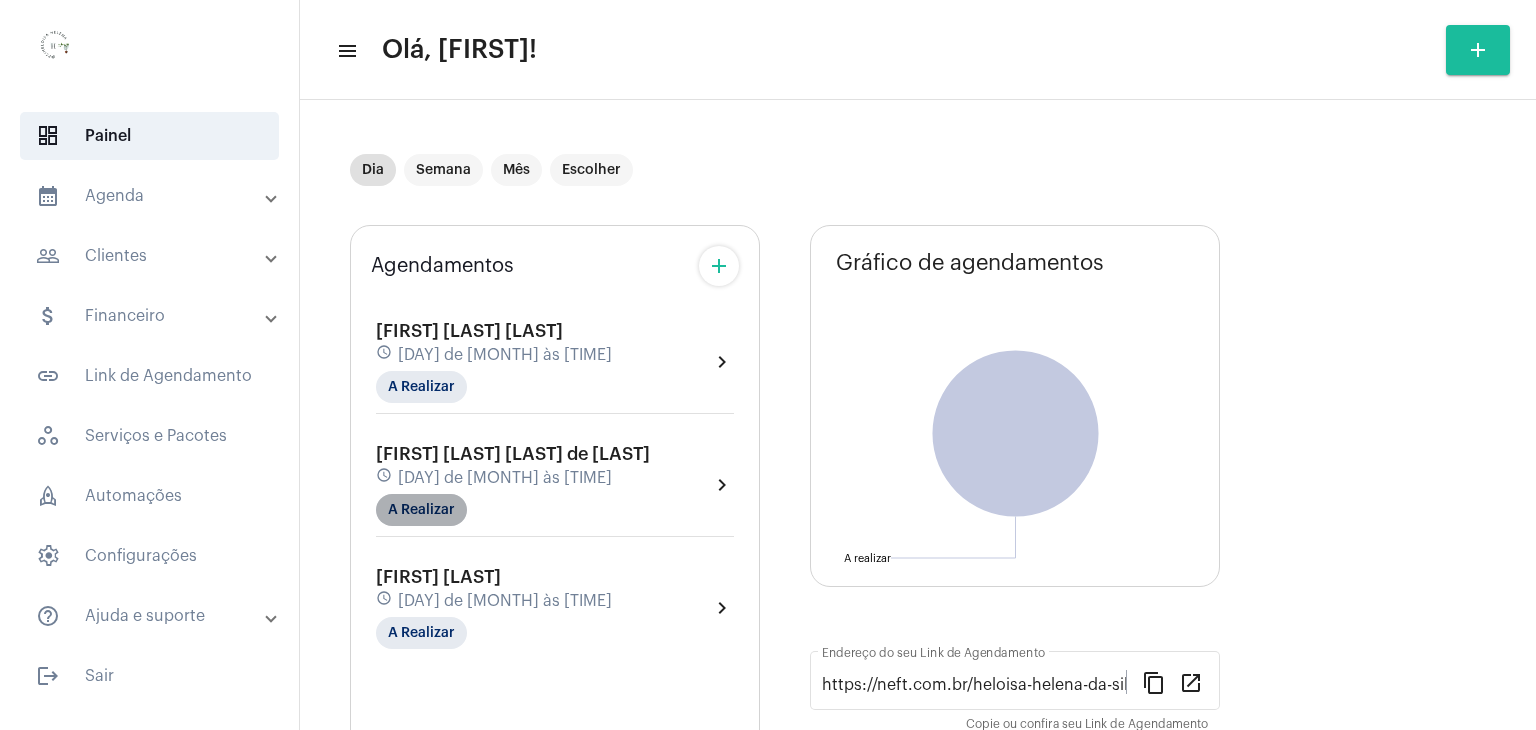 click on "A Realizar" 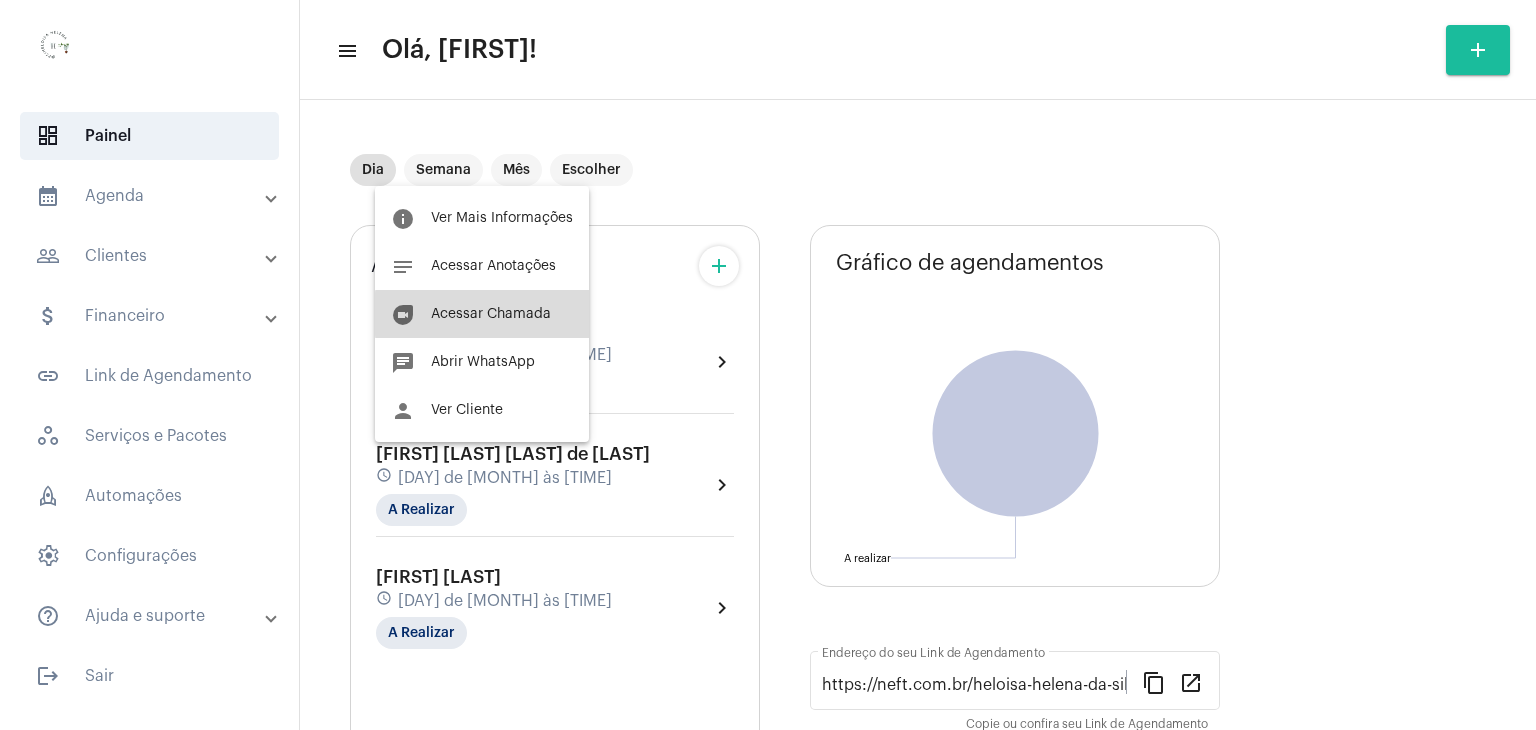 click on "Acessar Chamada" at bounding box center [491, 314] 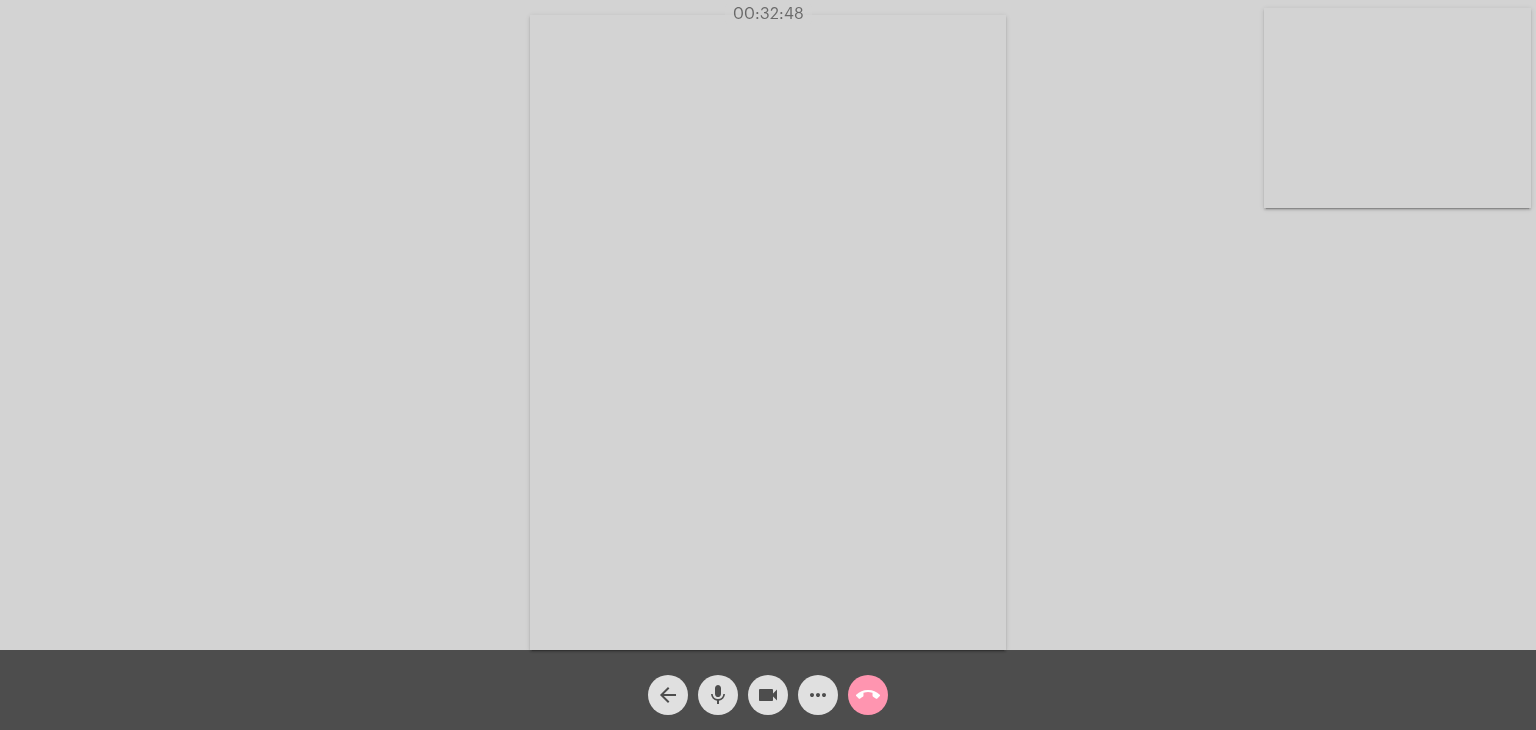click on "Acessando Câmera e Microfone..." 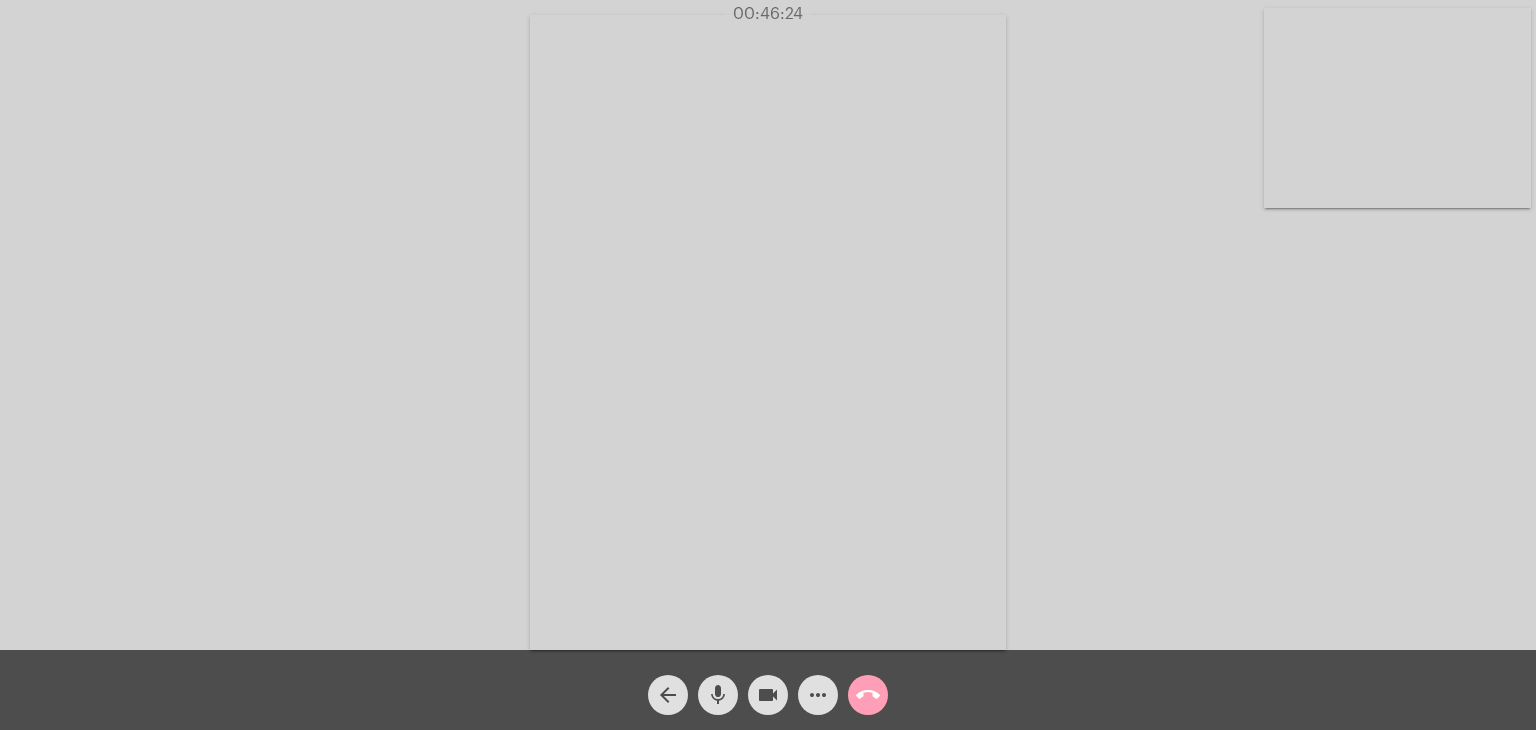 click on "call_end" 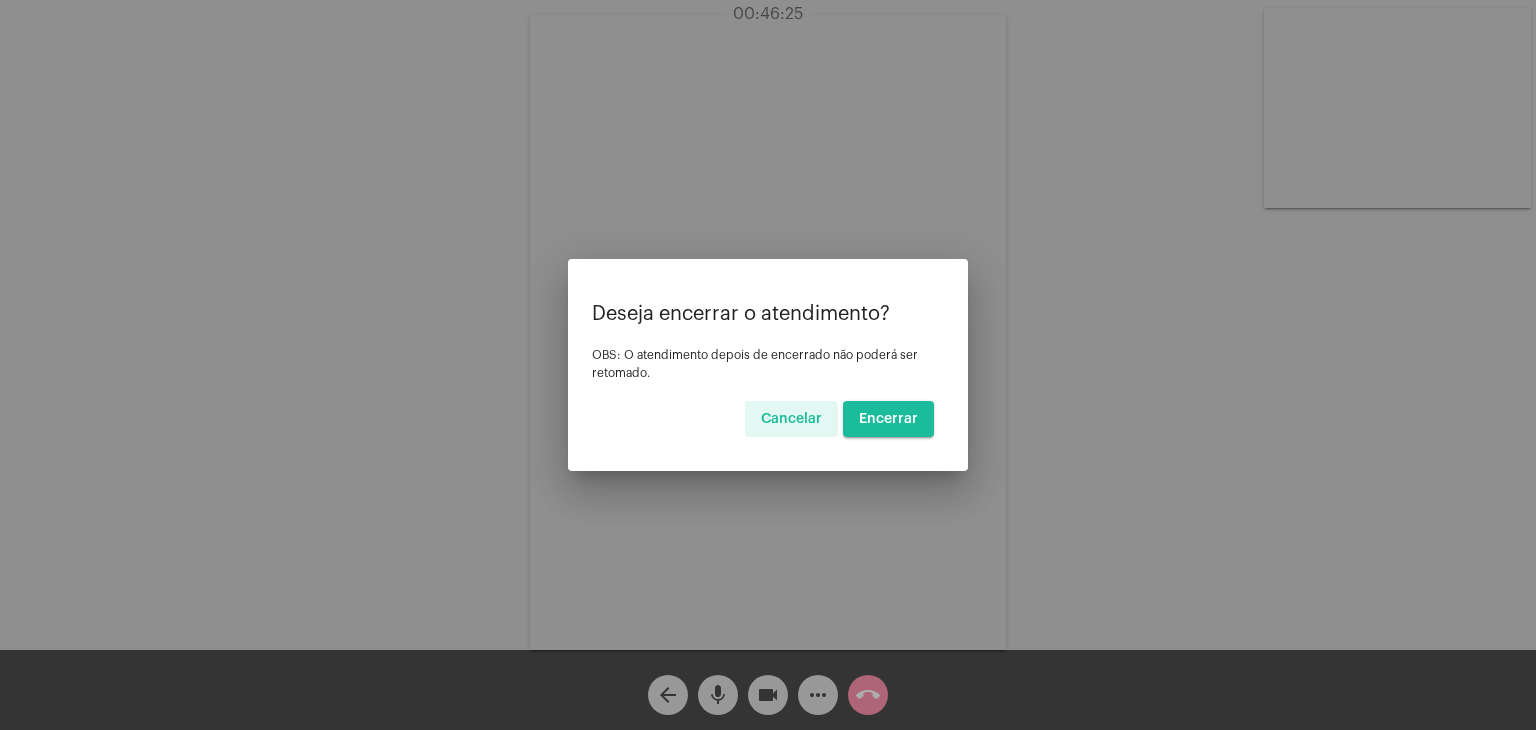 click on "Encerrar" at bounding box center (888, 419) 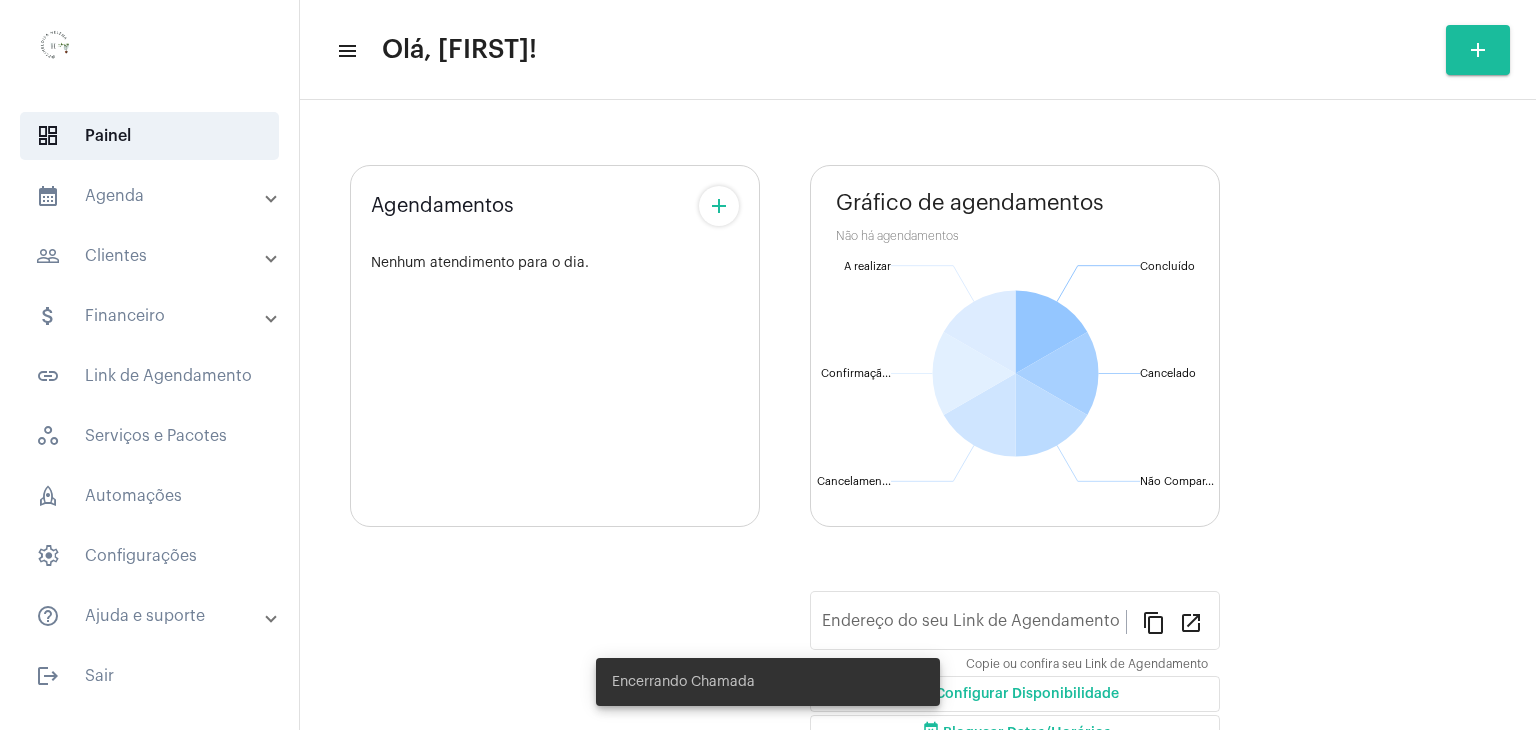 click on "Concluído  Concluído  Cancelado  Cancelado  Não Compareceu  Não Compareceu  Cancelamento tardio  Cancelamento tardio  Confirmação pendente  Confirmação pendente  A realizar  A realizar" 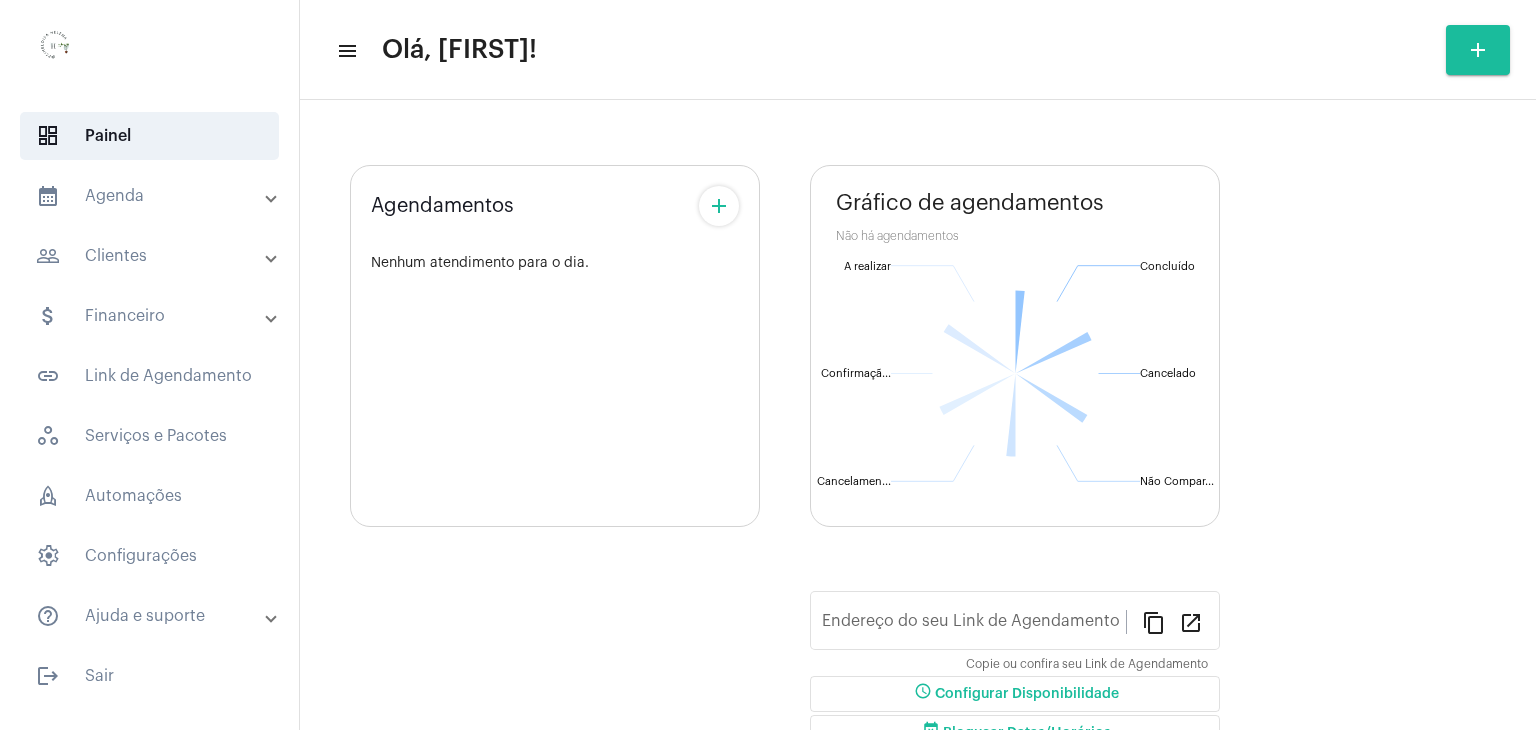 scroll, scrollTop: 0, scrollLeft: 0, axis: both 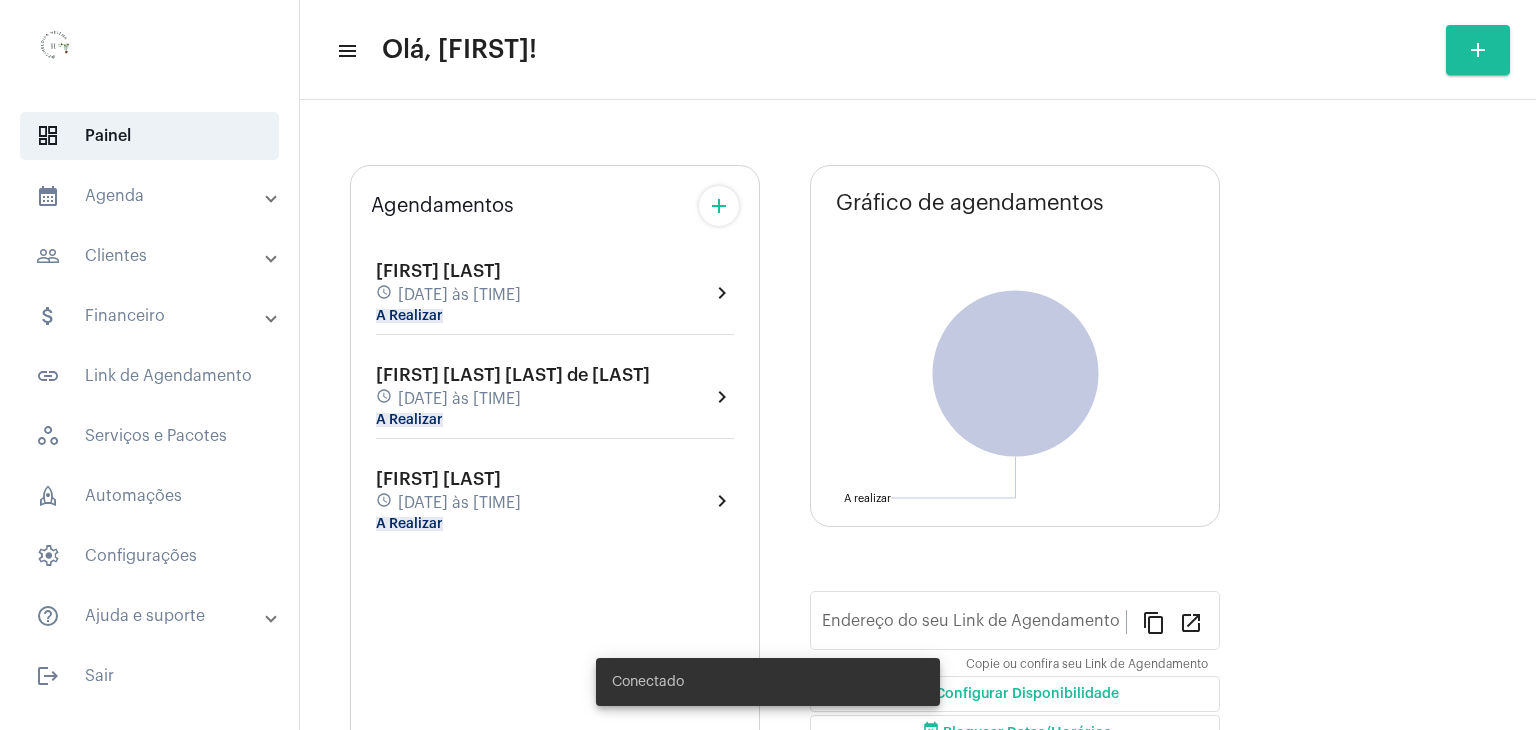 type on "https://neft.com.br/heloisa-helena-da-silva" 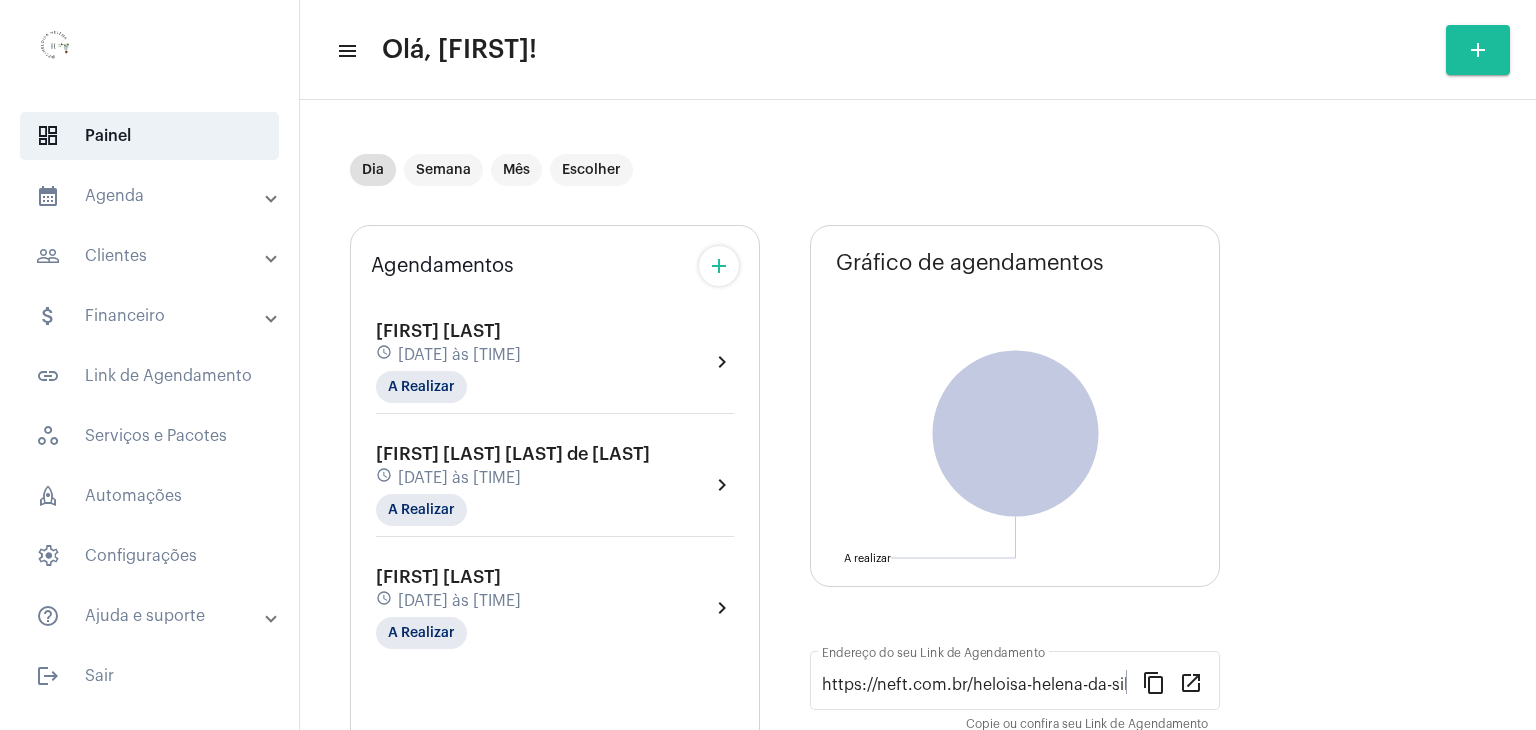 click on "[FIRST] [LAST] schedule [DATE] às [TIME] A Realizar" 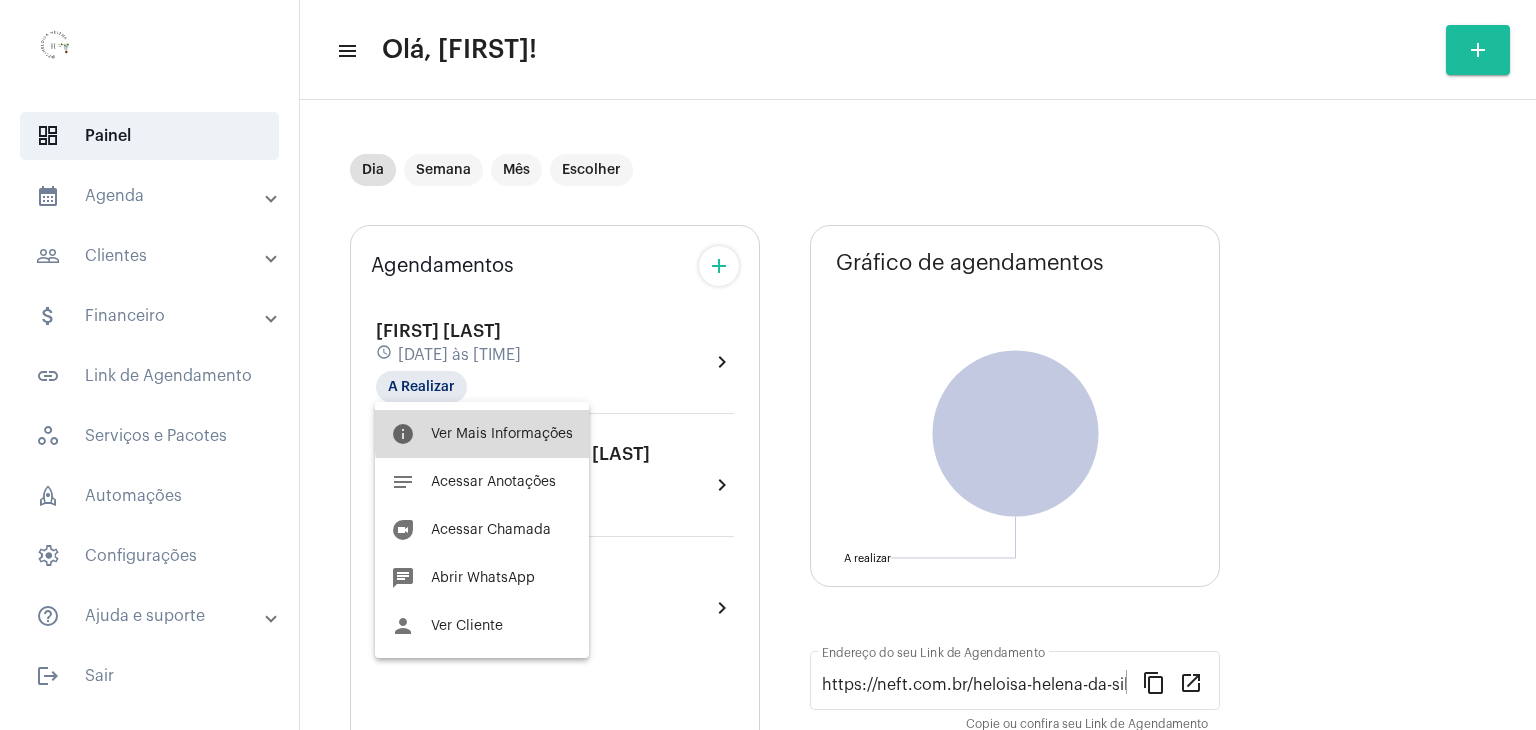 click on "Ver Mais Informações" at bounding box center (502, 434) 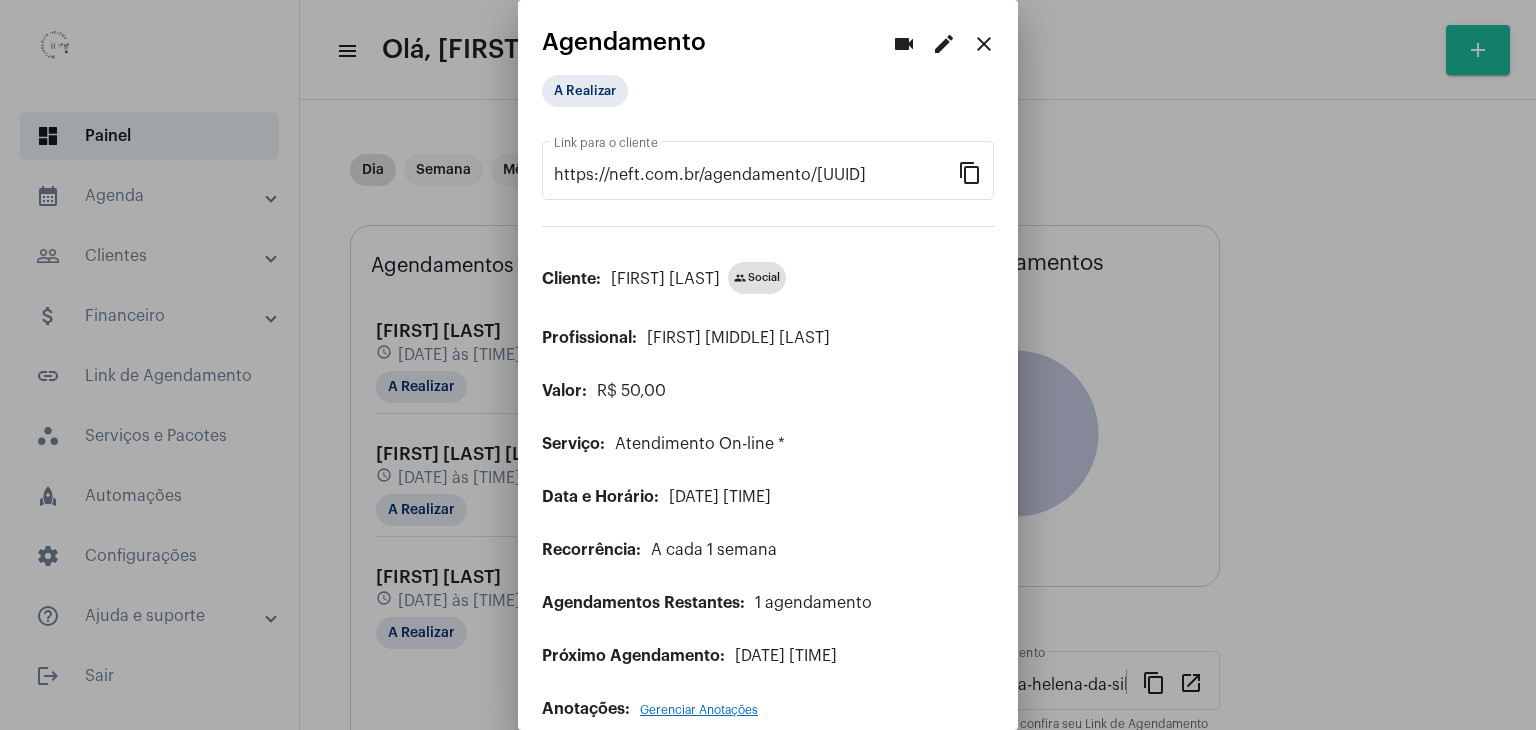 click on "edit" at bounding box center [944, 44] 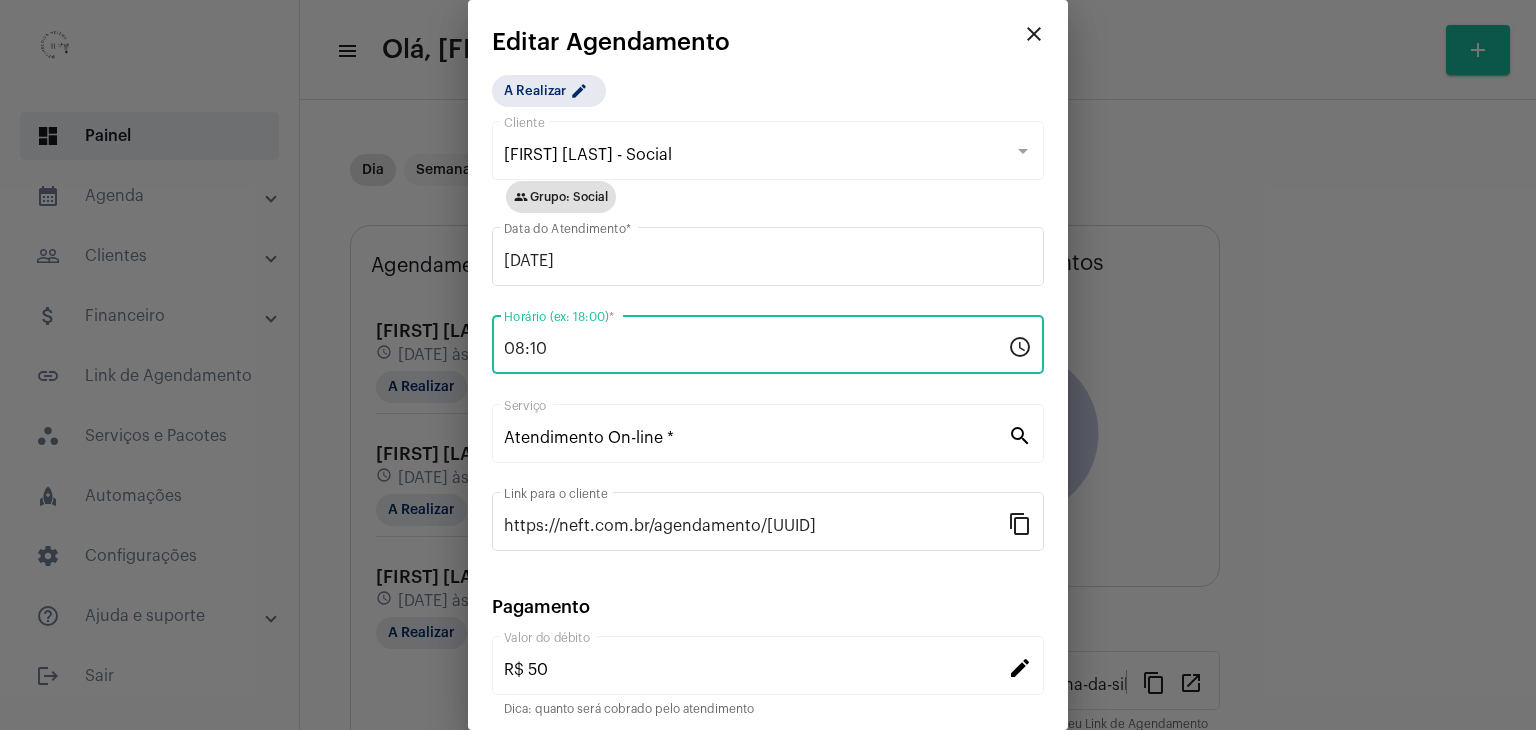 click on "08:10" at bounding box center (756, 349) 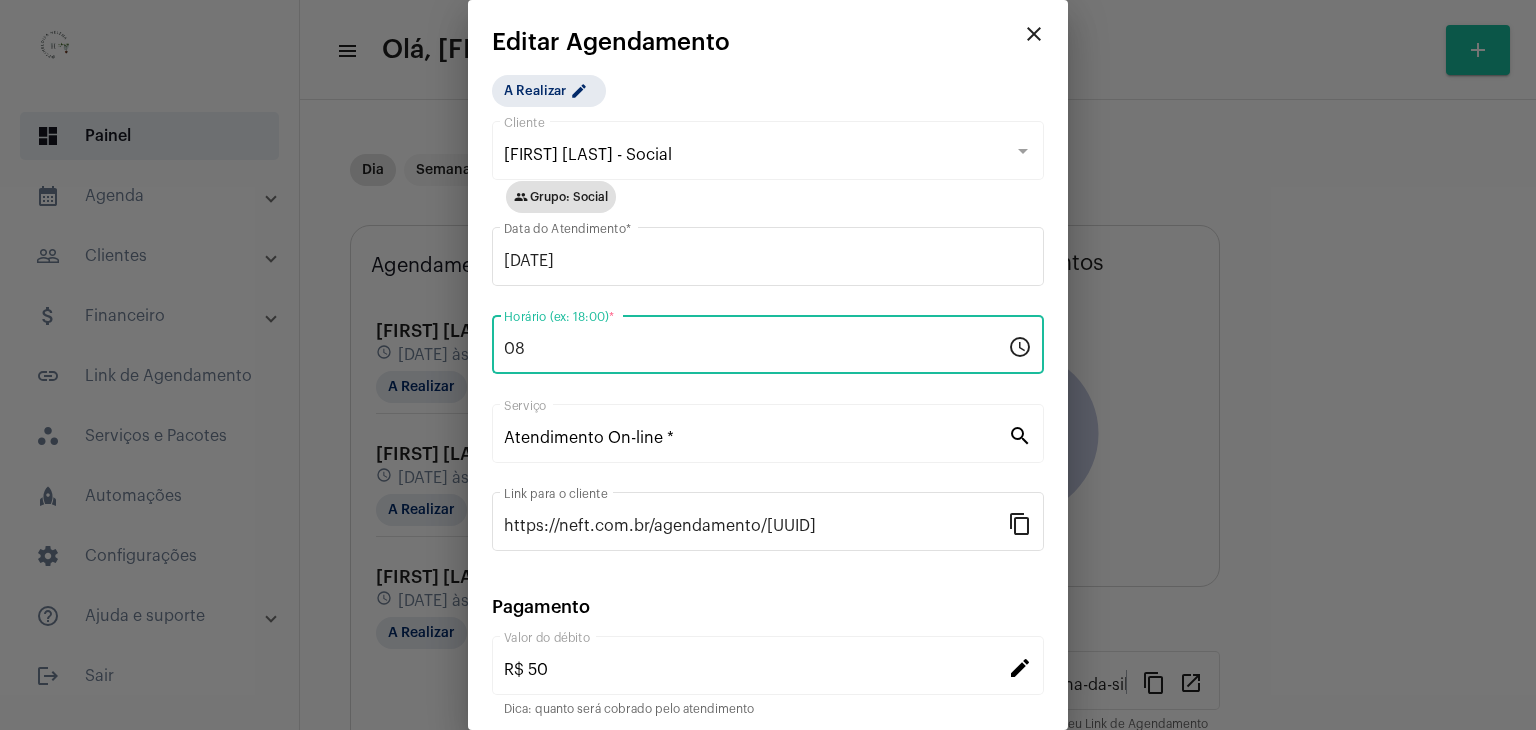 type on "0" 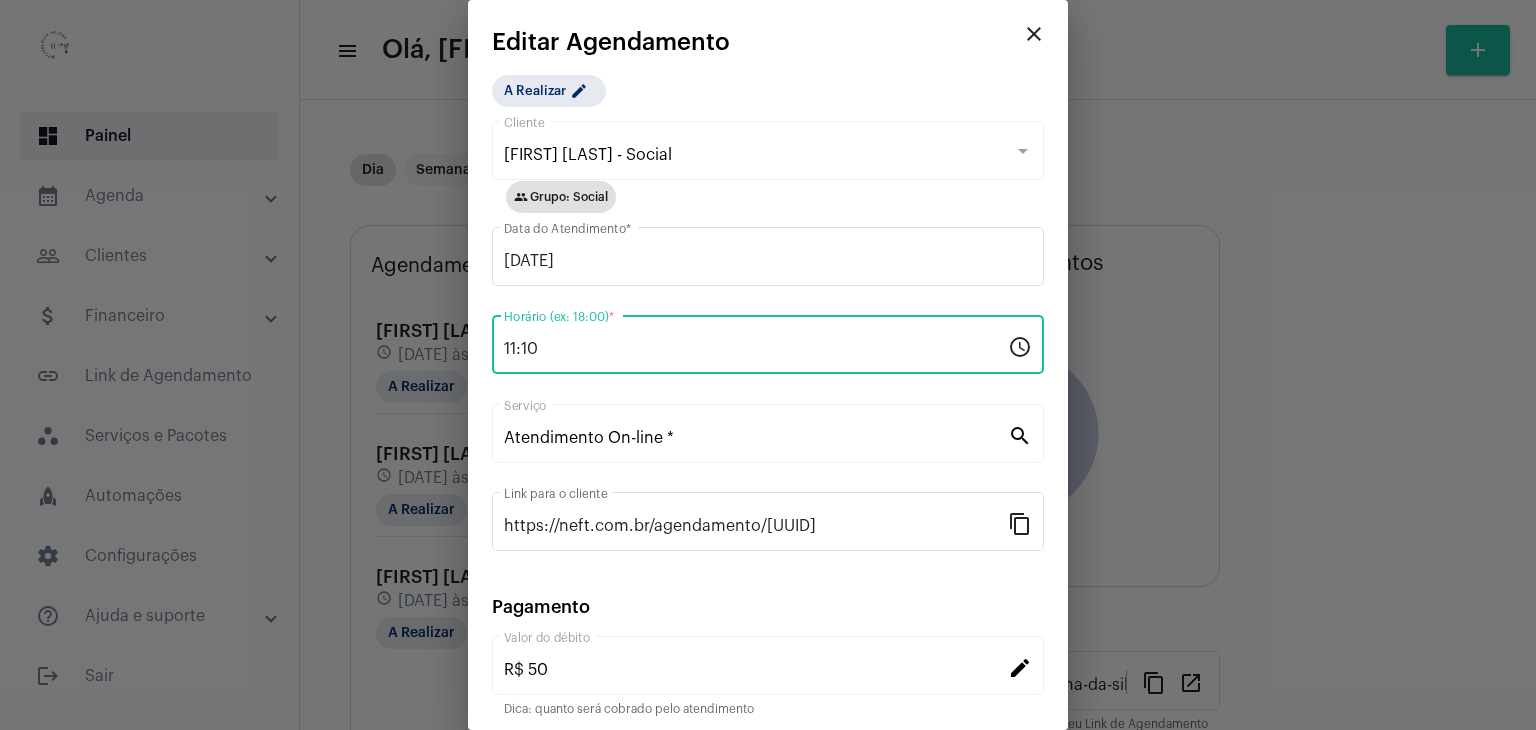 type on "11:10" 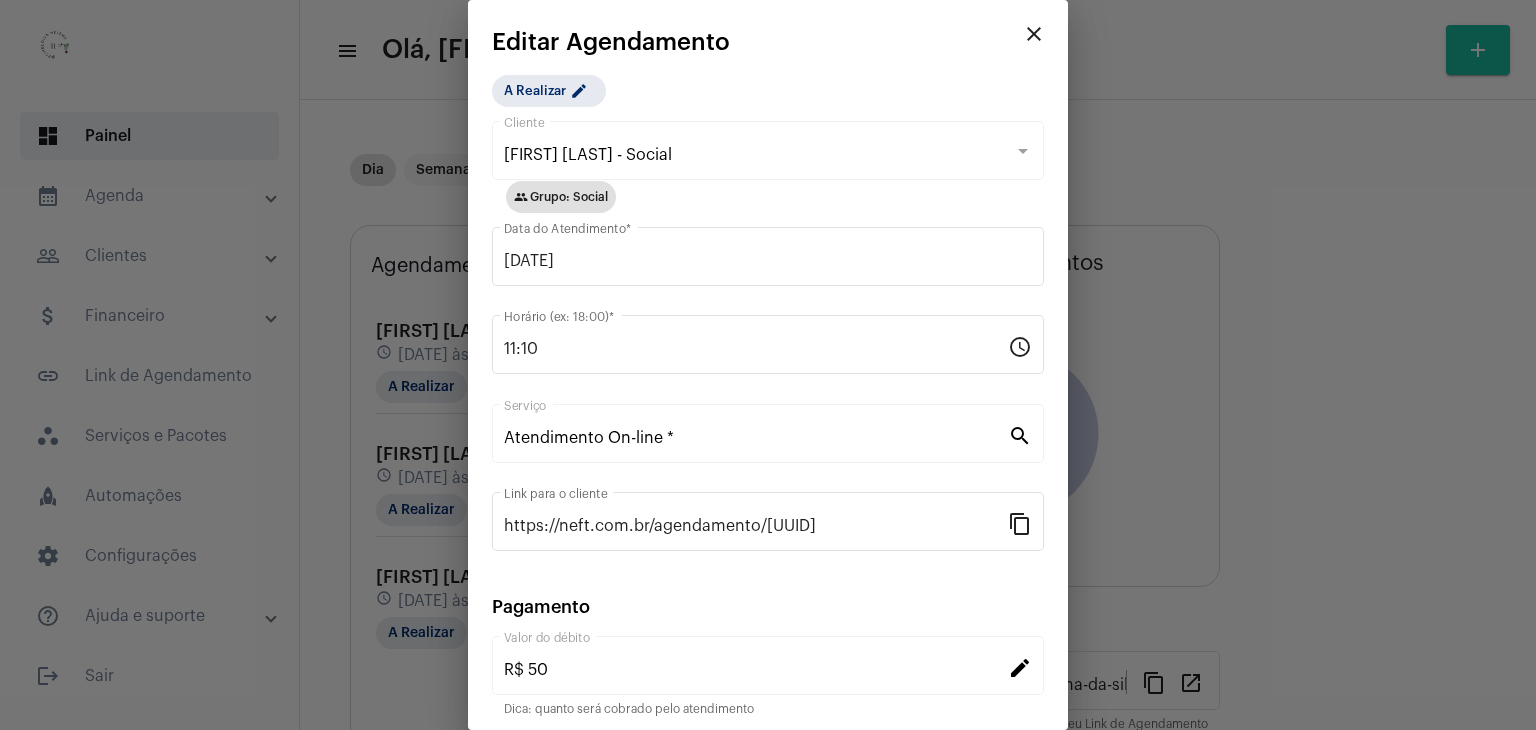 click on "A Realizar  edit Nicássia Alves Rodrigues  - Social Cliente group  Grupo: Social  01/08/2025 Data do Atendimento  * 11:10 Horário (ex: 18:00)  * schedule Atendimento On-line * Serviço search https://neft.com.br/agendamento/40cc610a-bf58-4631-8dfb-248603e4a2fd Link para o cliente content_copy Pagamento R$ 50 Valor do débito edit Dica: quanto será cobrado pelo atendimento Anotações Gerenciar Anotações Excluir Cancelar Salvar" at bounding box center [768, 469] 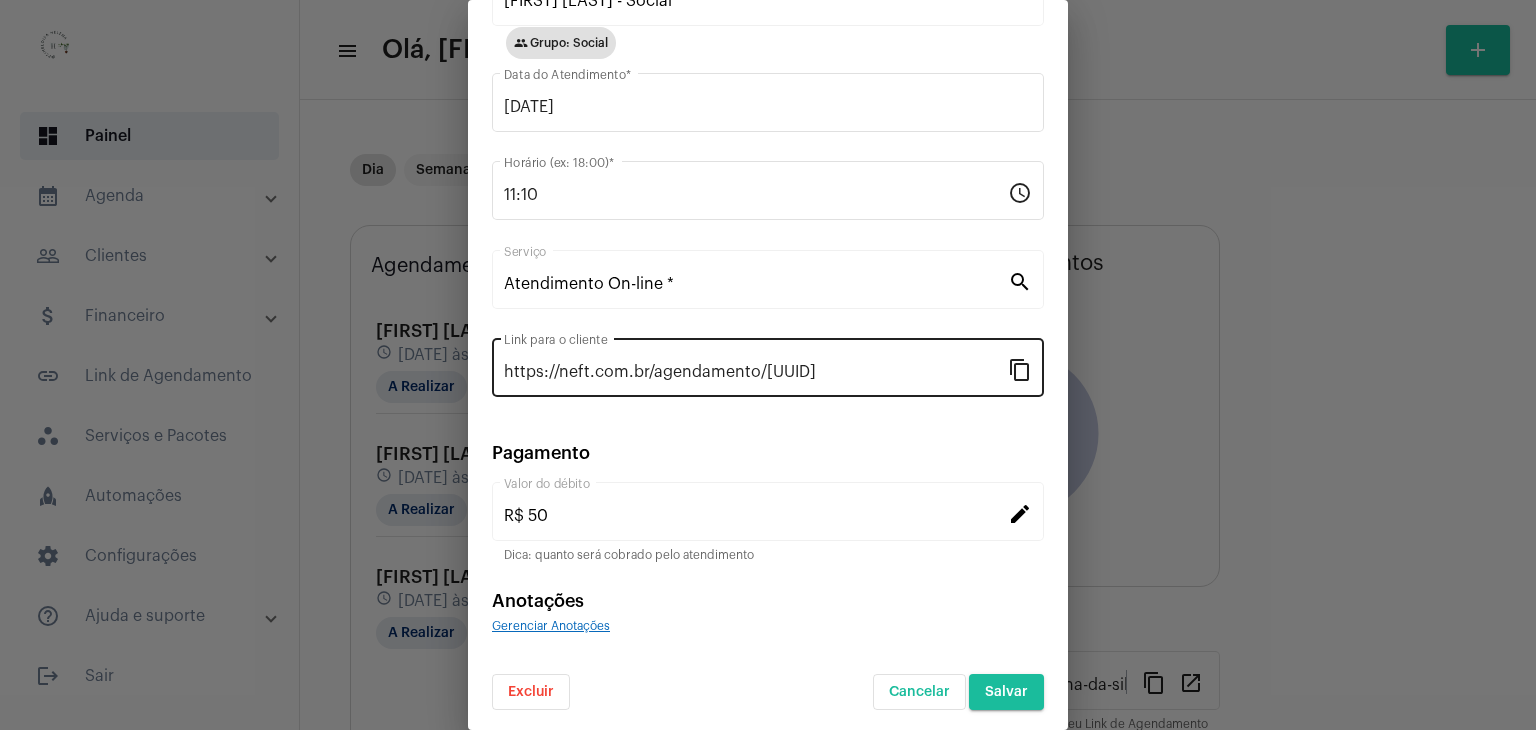 scroll, scrollTop: 156, scrollLeft: 0, axis: vertical 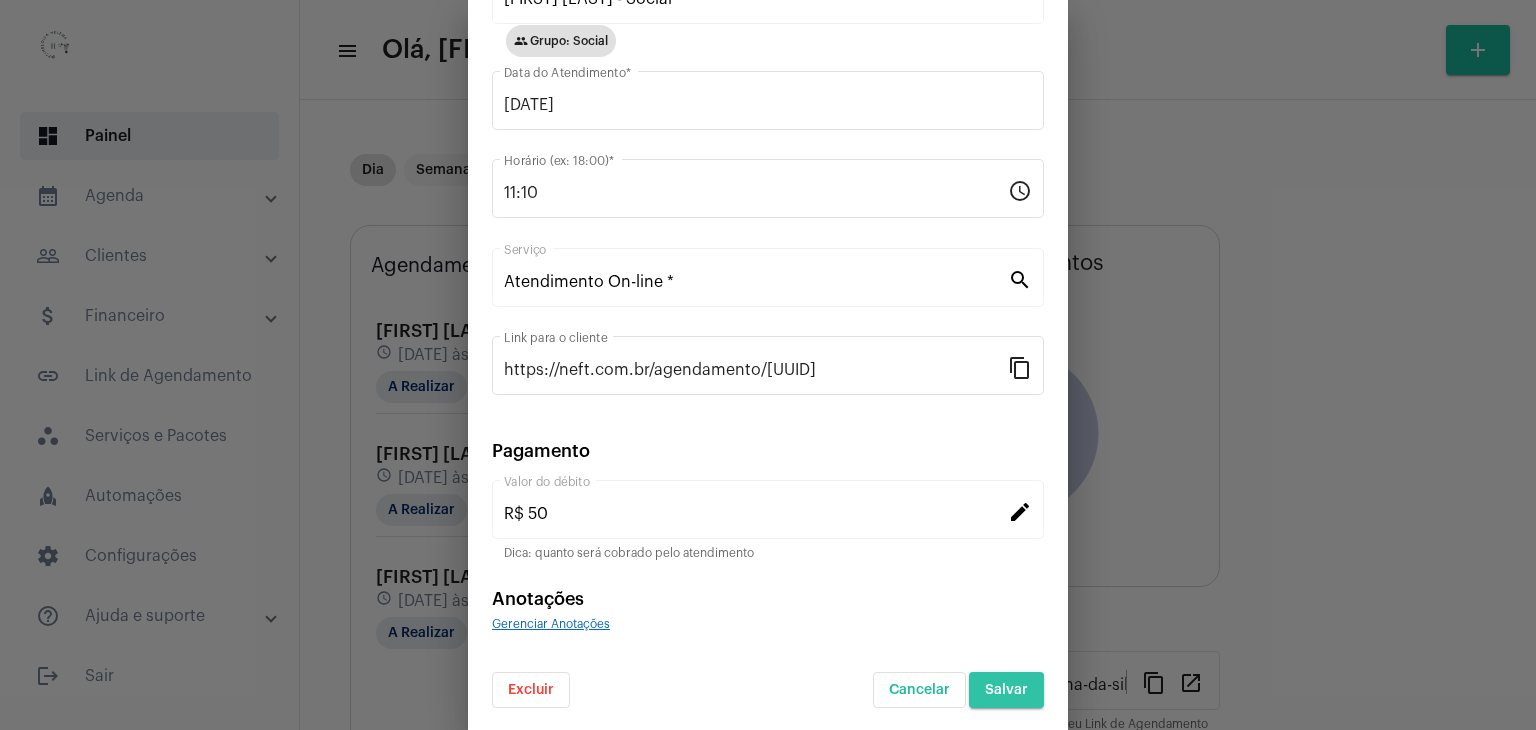 click on "Salvar" at bounding box center (1006, 690) 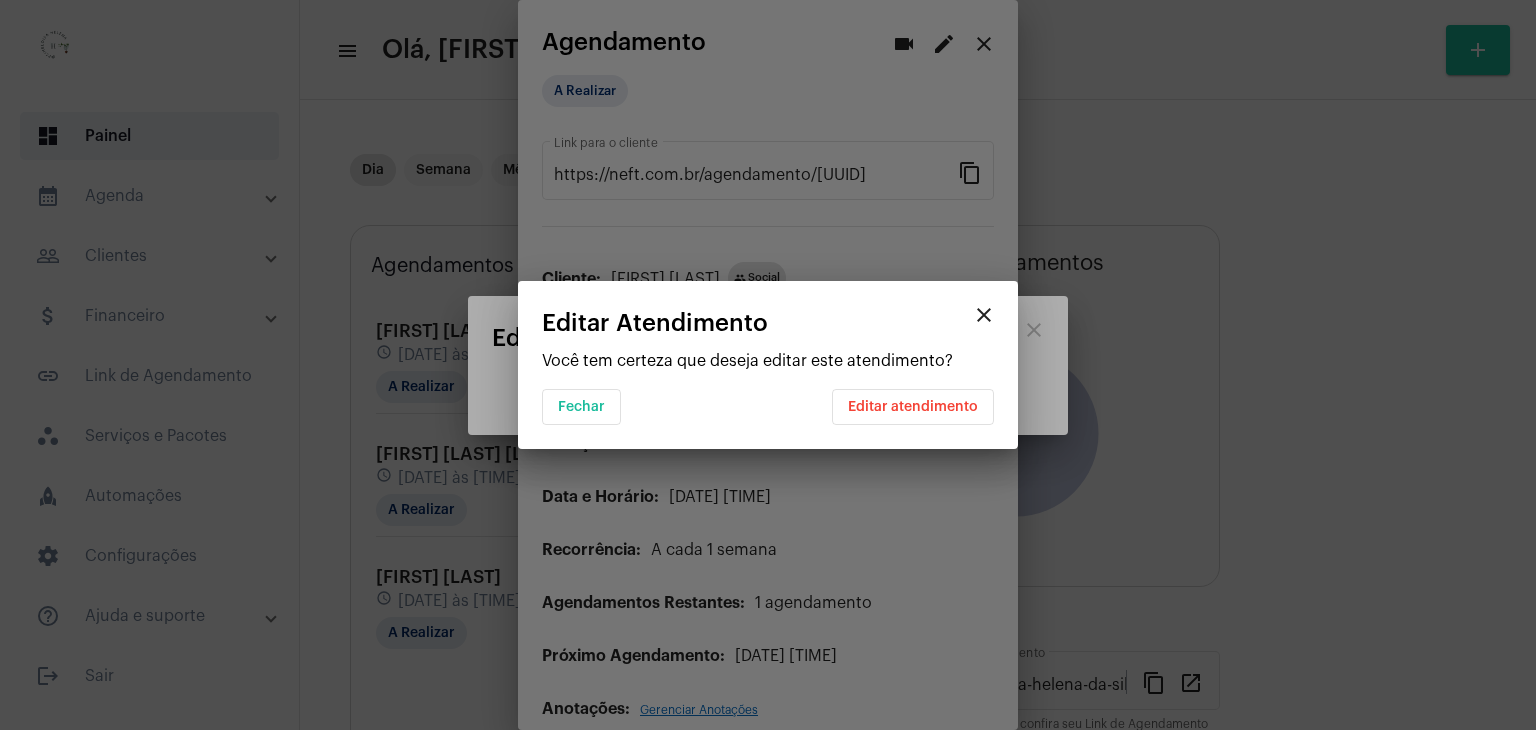 scroll, scrollTop: 0, scrollLeft: 0, axis: both 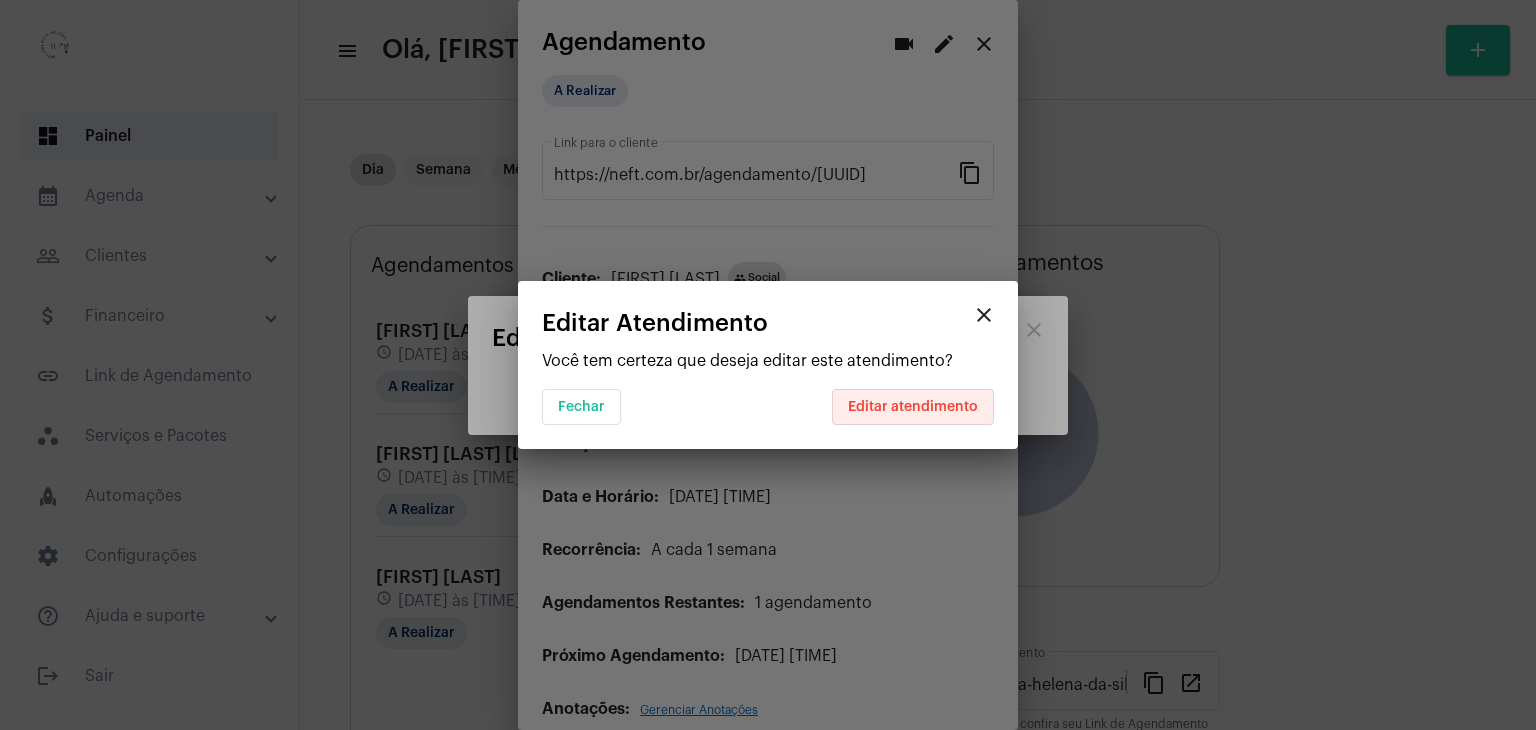 click on "Editar atendimento" at bounding box center [913, 407] 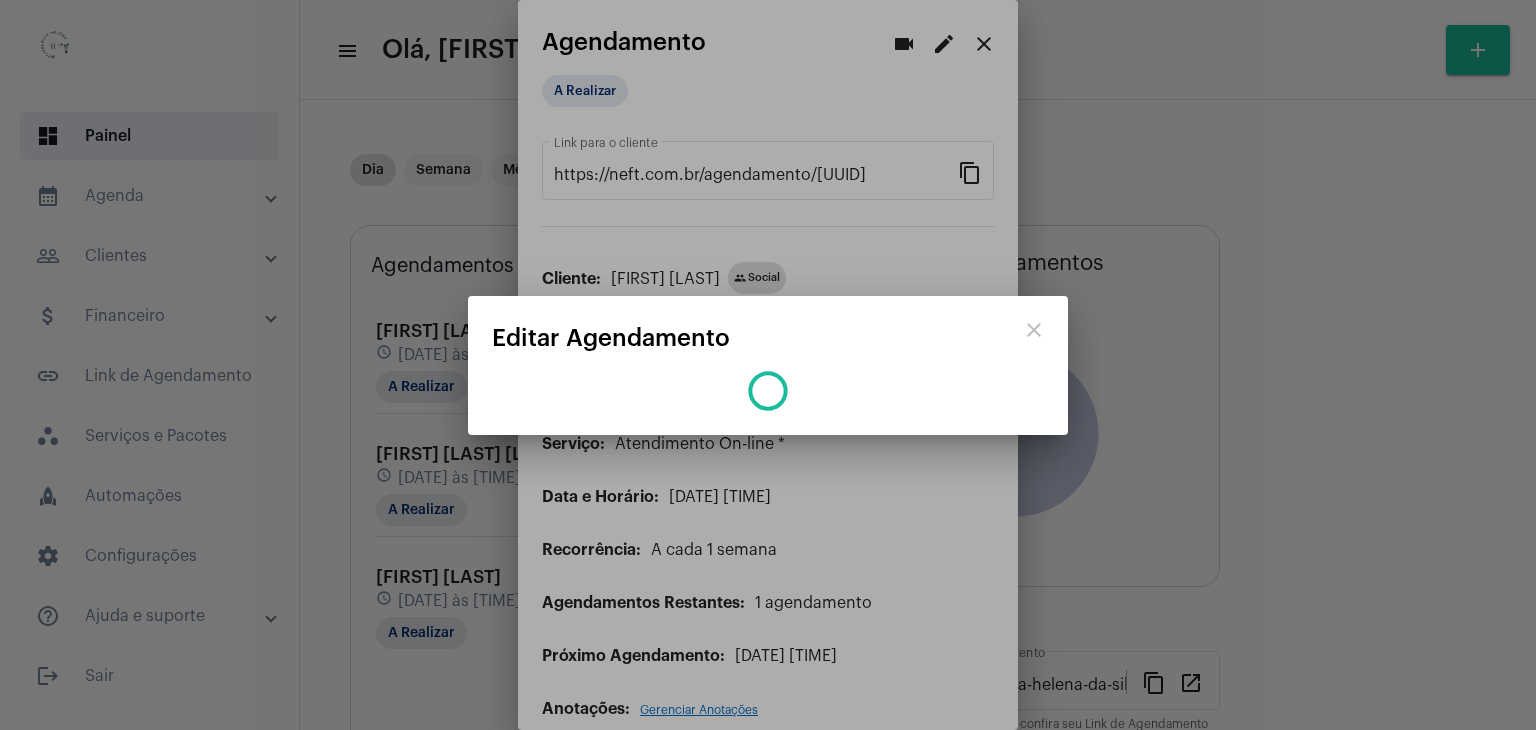 type 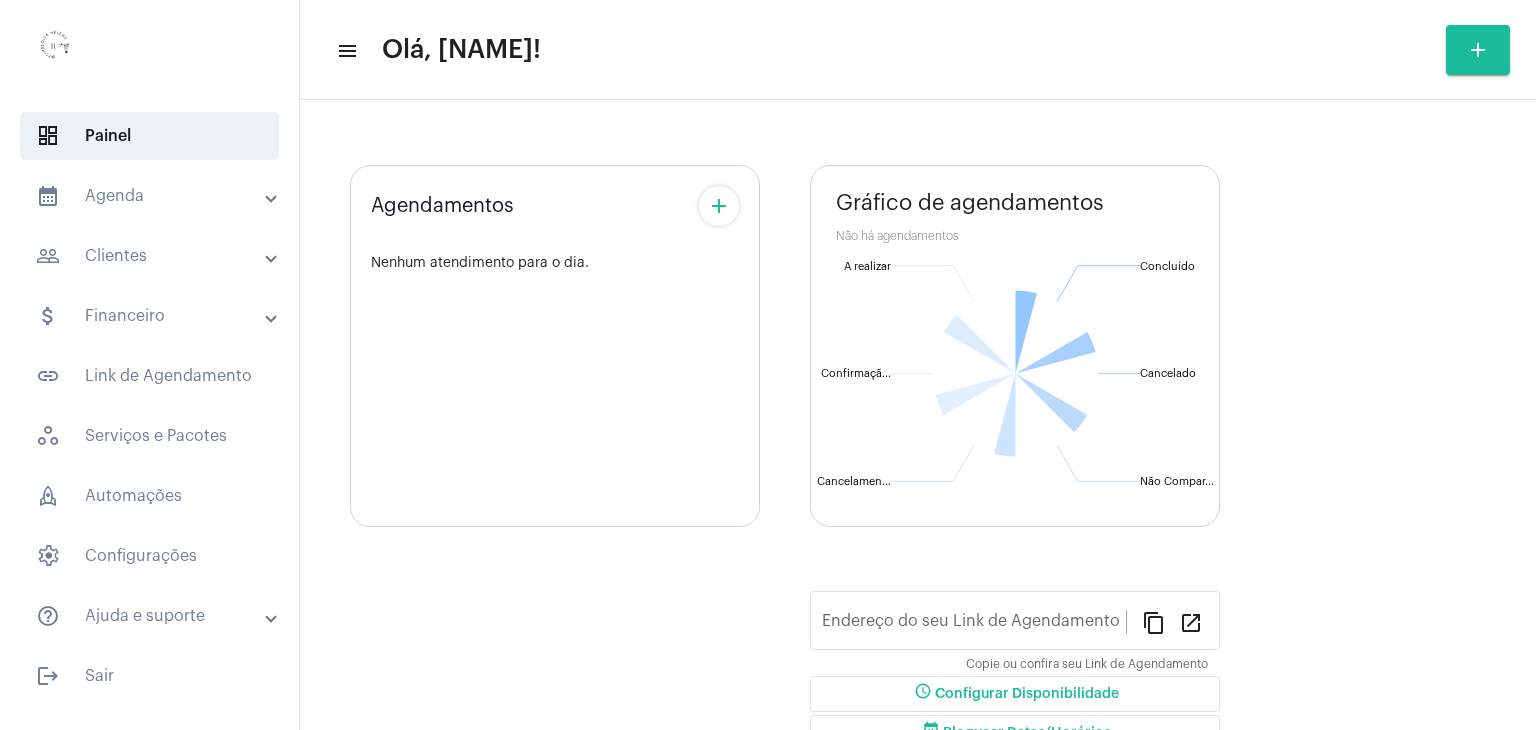 scroll, scrollTop: 0, scrollLeft: 0, axis: both 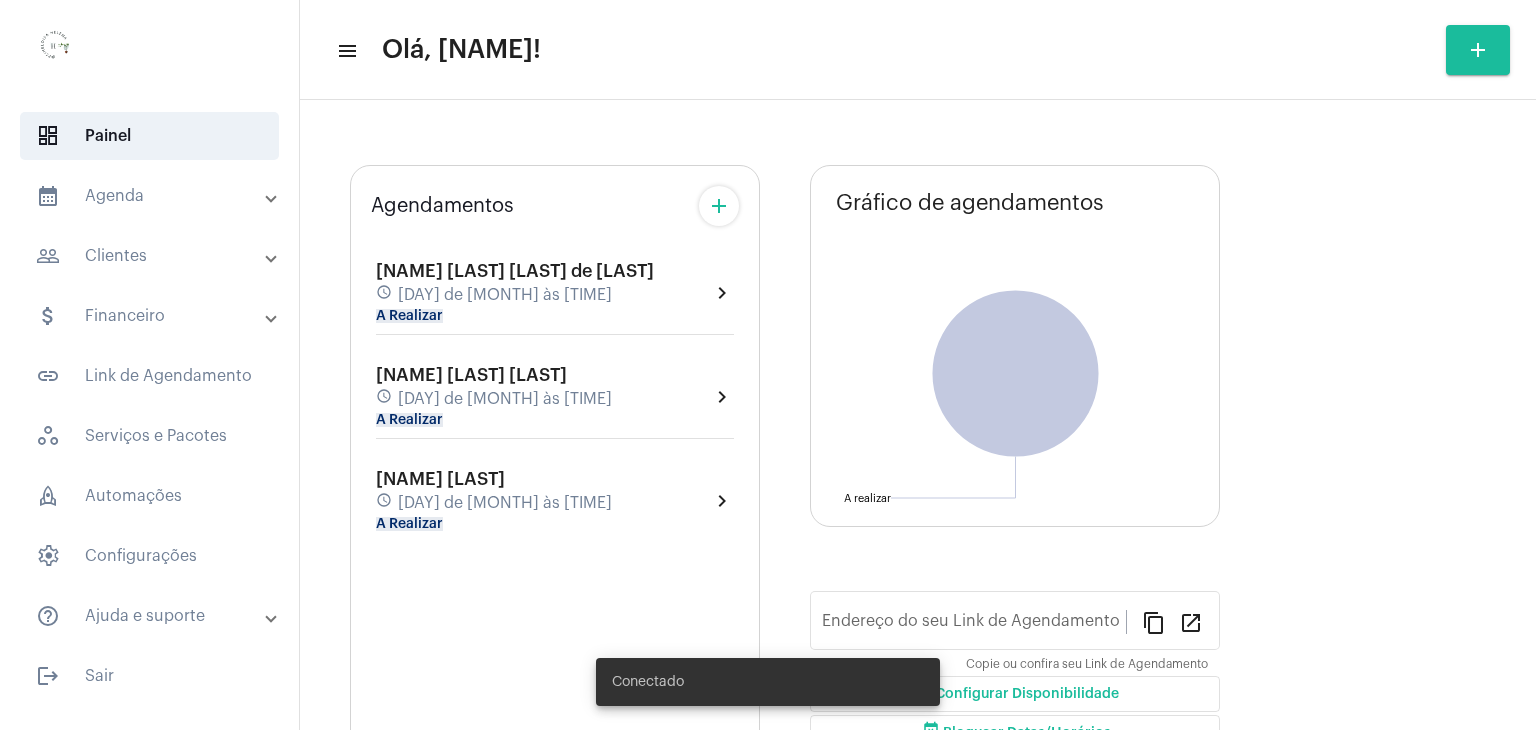 type on "https://neft.com.br/heloisa-helena-da-silva" 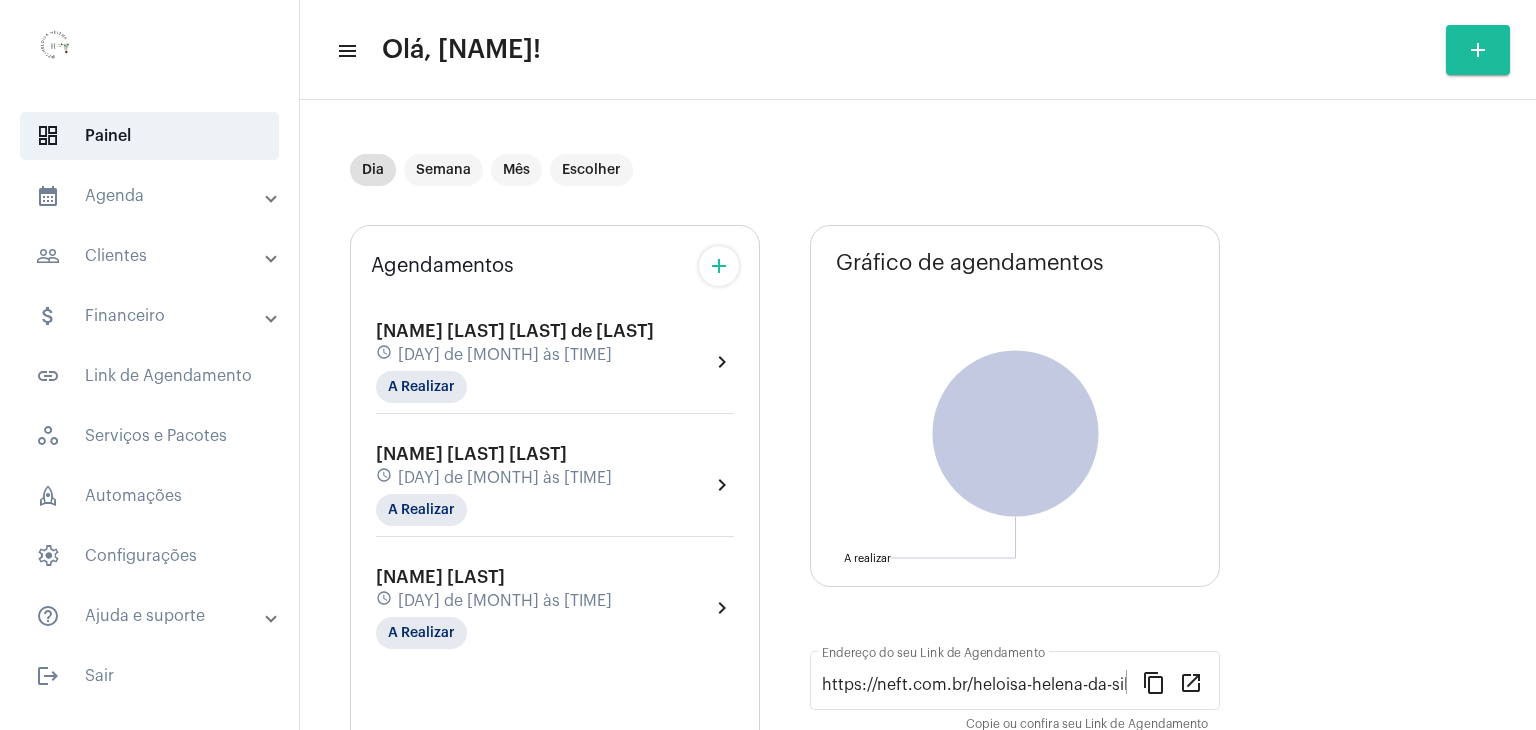 click on "menu Olá, Heloisa! add" 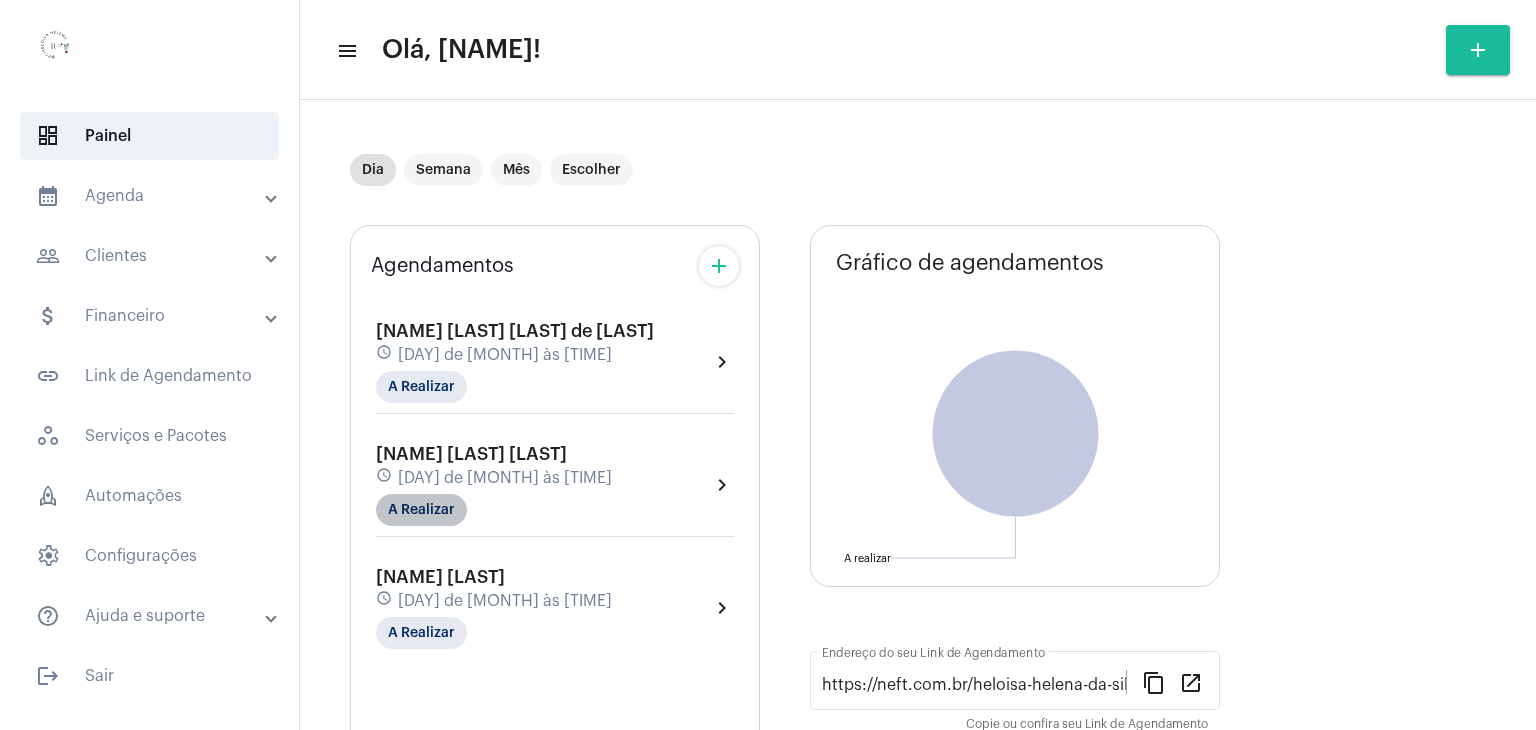 click on "A Realizar" 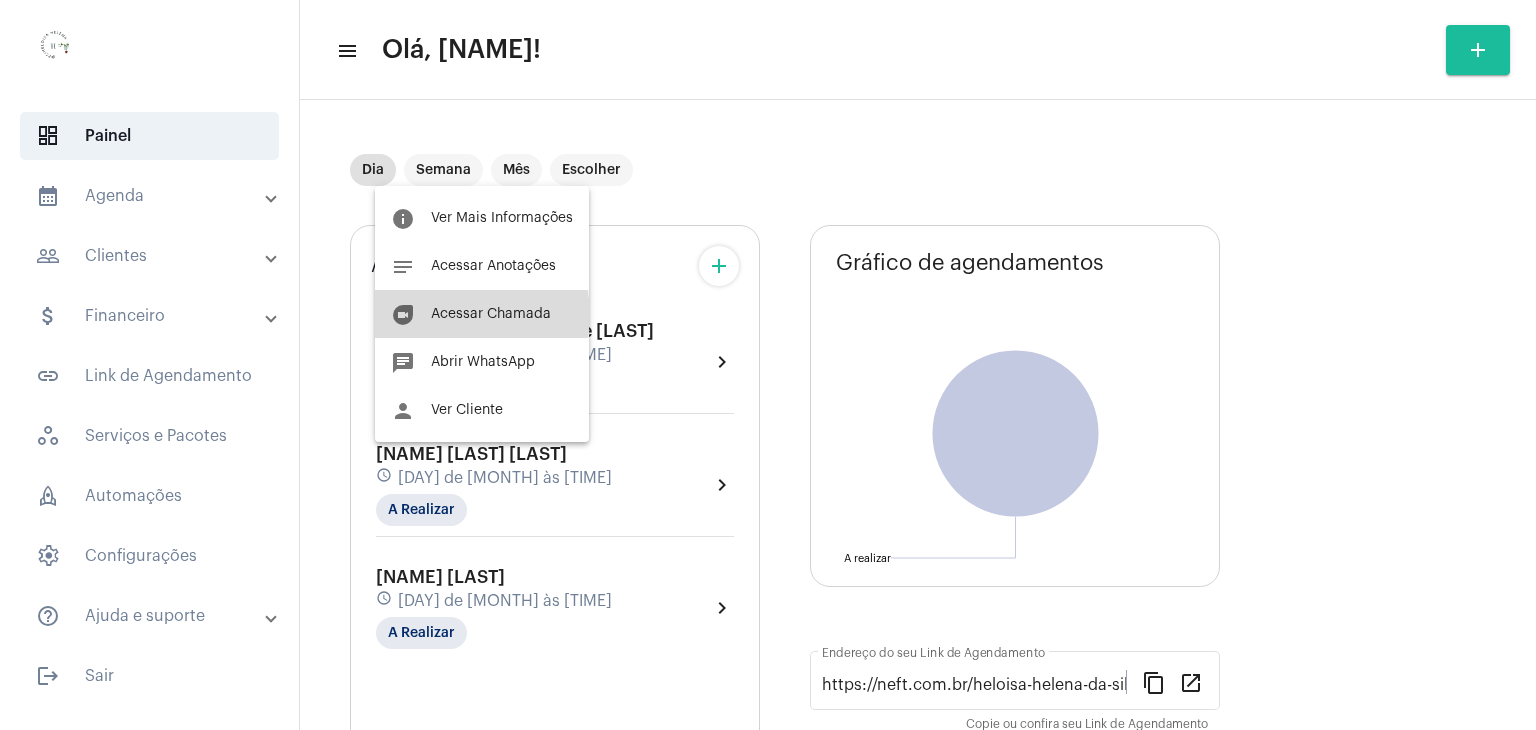 click on "Acessar Chamada" at bounding box center [491, 314] 